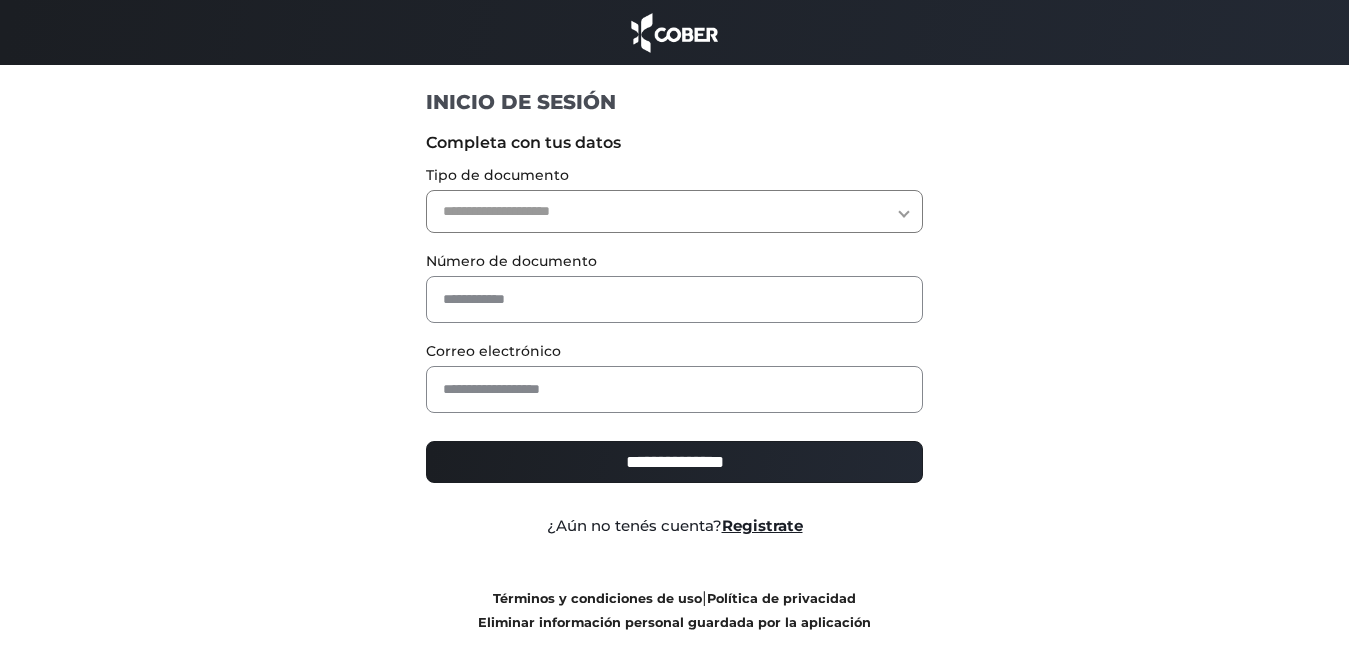 scroll, scrollTop: 0, scrollLeft: 0, axis: both 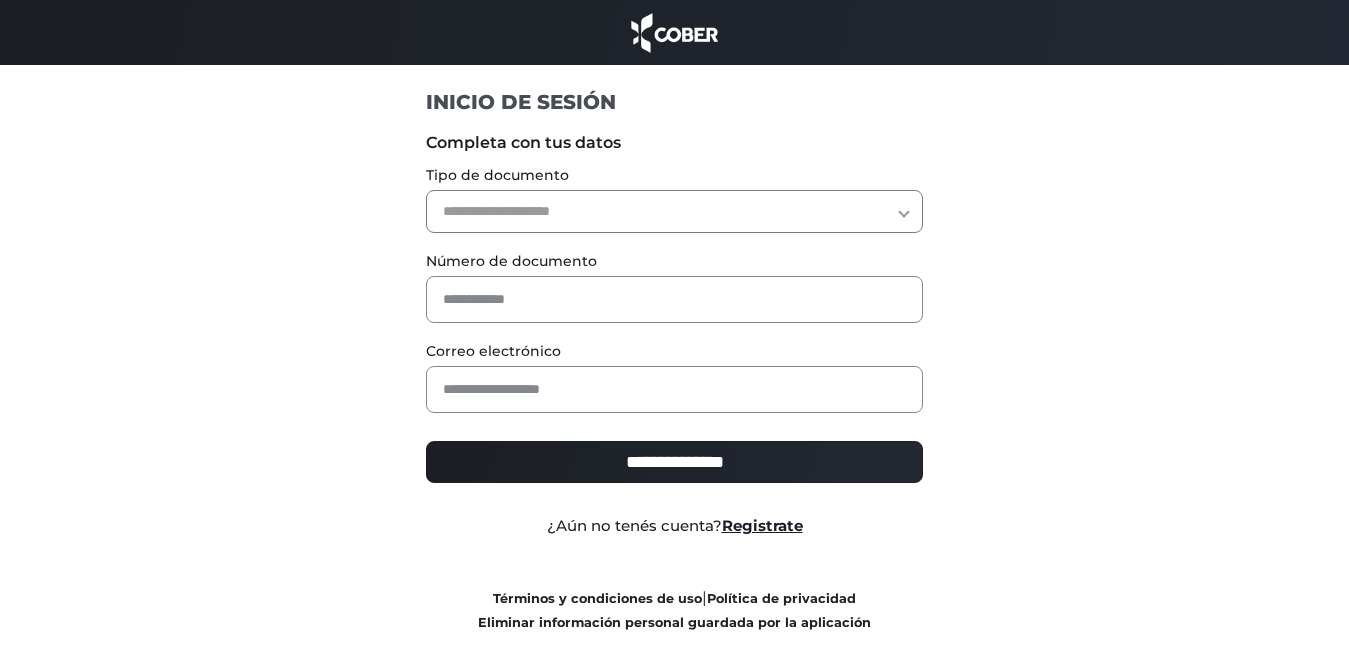 click on "**********" at bounding box center [674, 211] 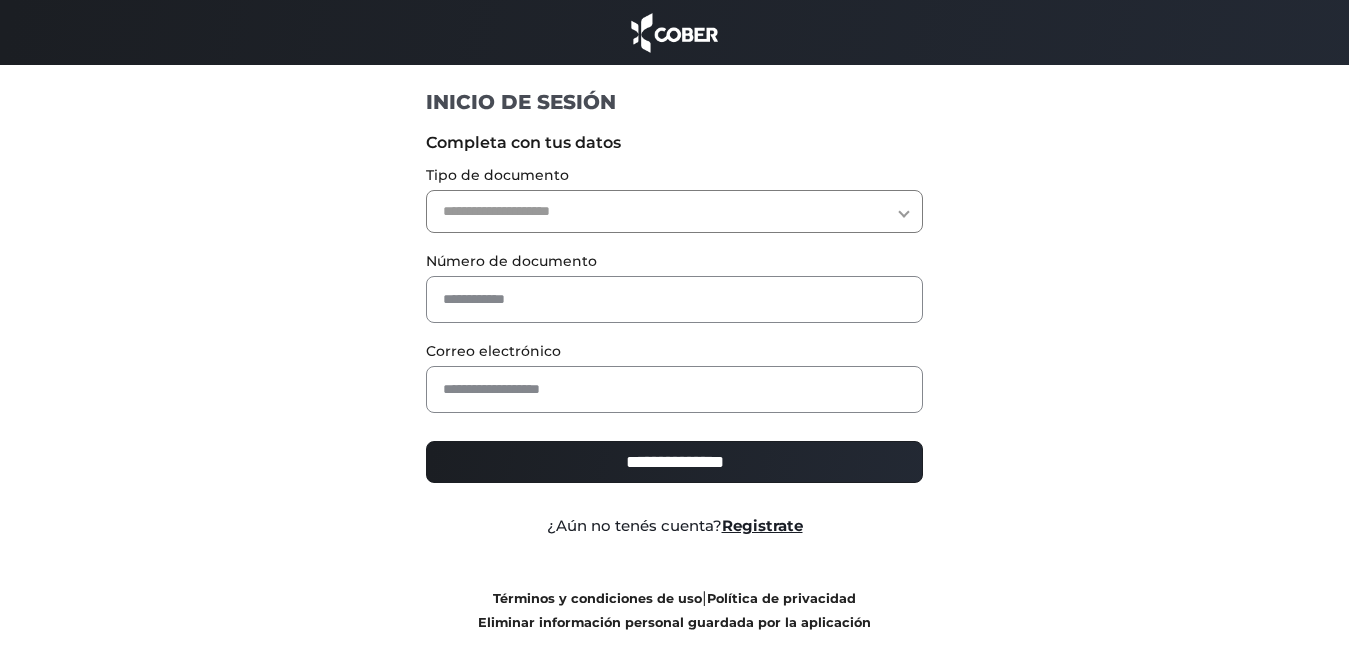 select on "***" 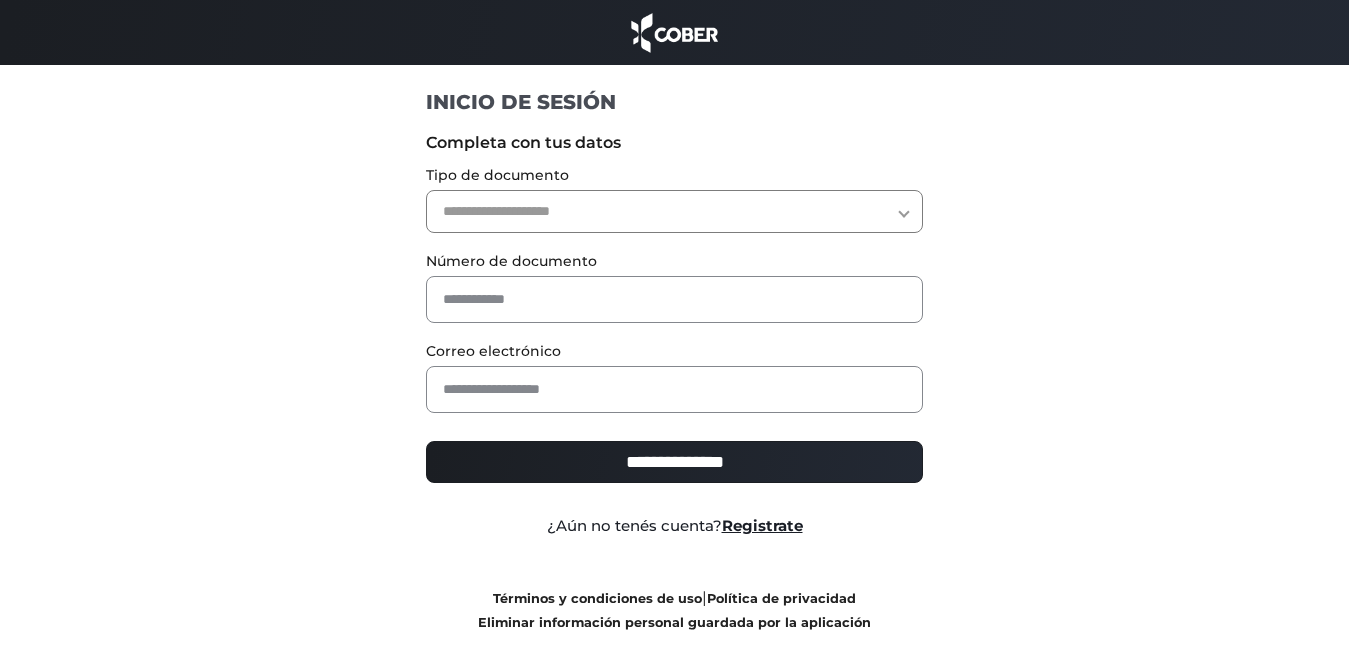 click on "**********" at bounding box center [674, 211] 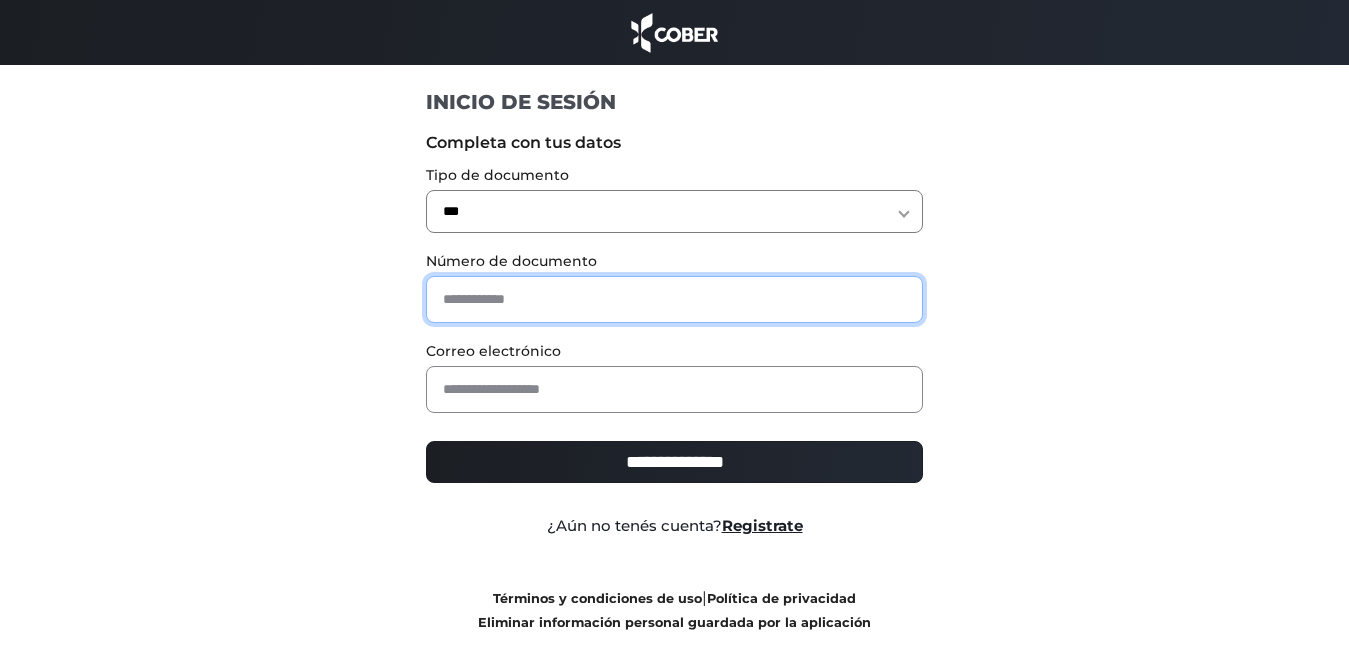 click at bounding box center (674, 299) 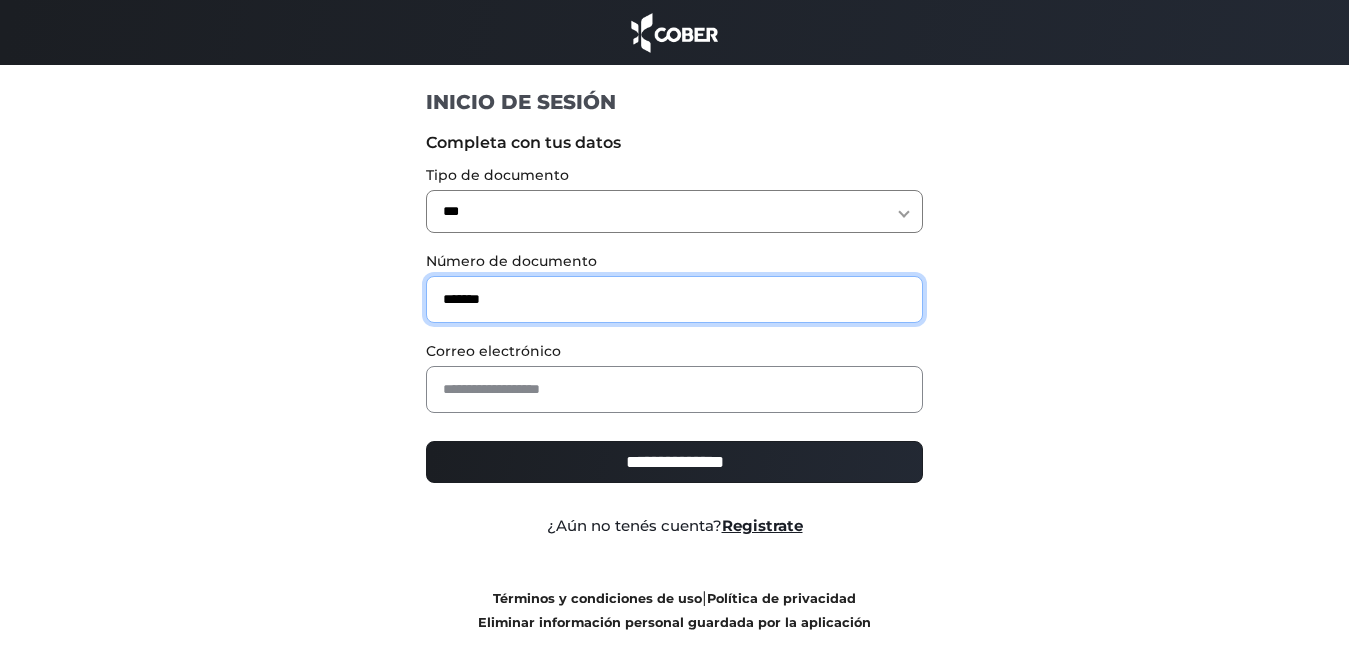type on "*******" 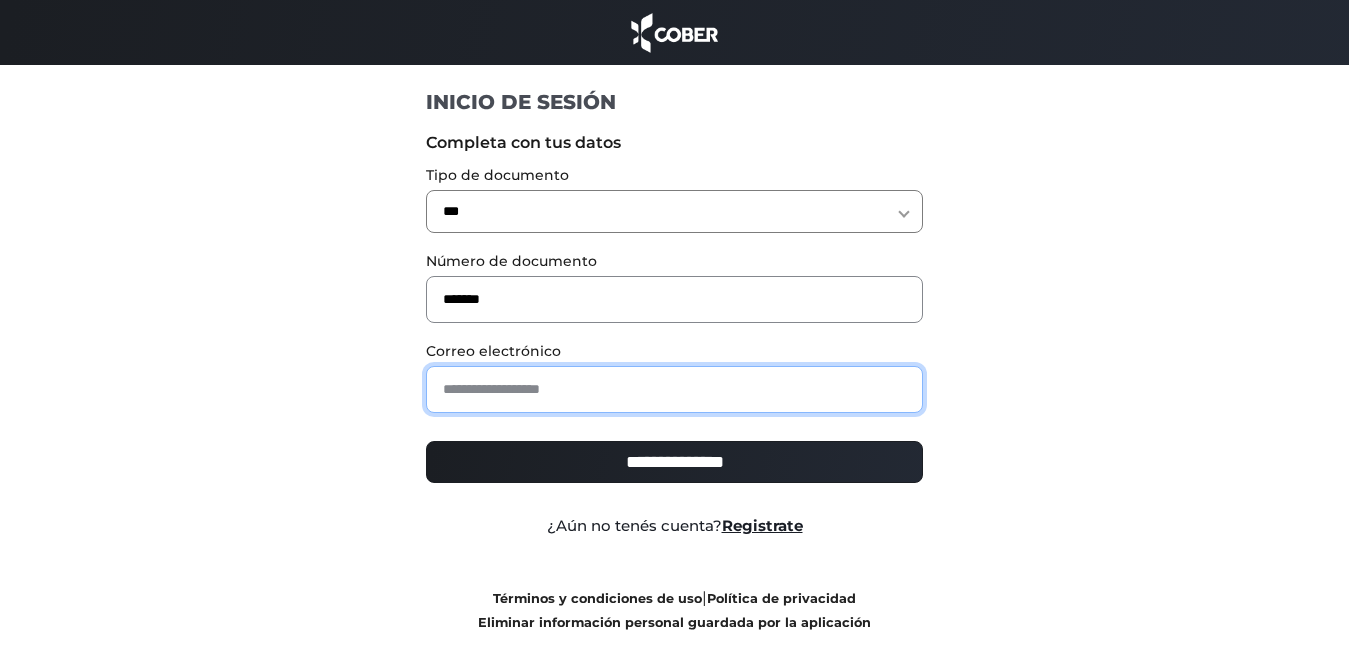 click at bounding box center [674, 389] 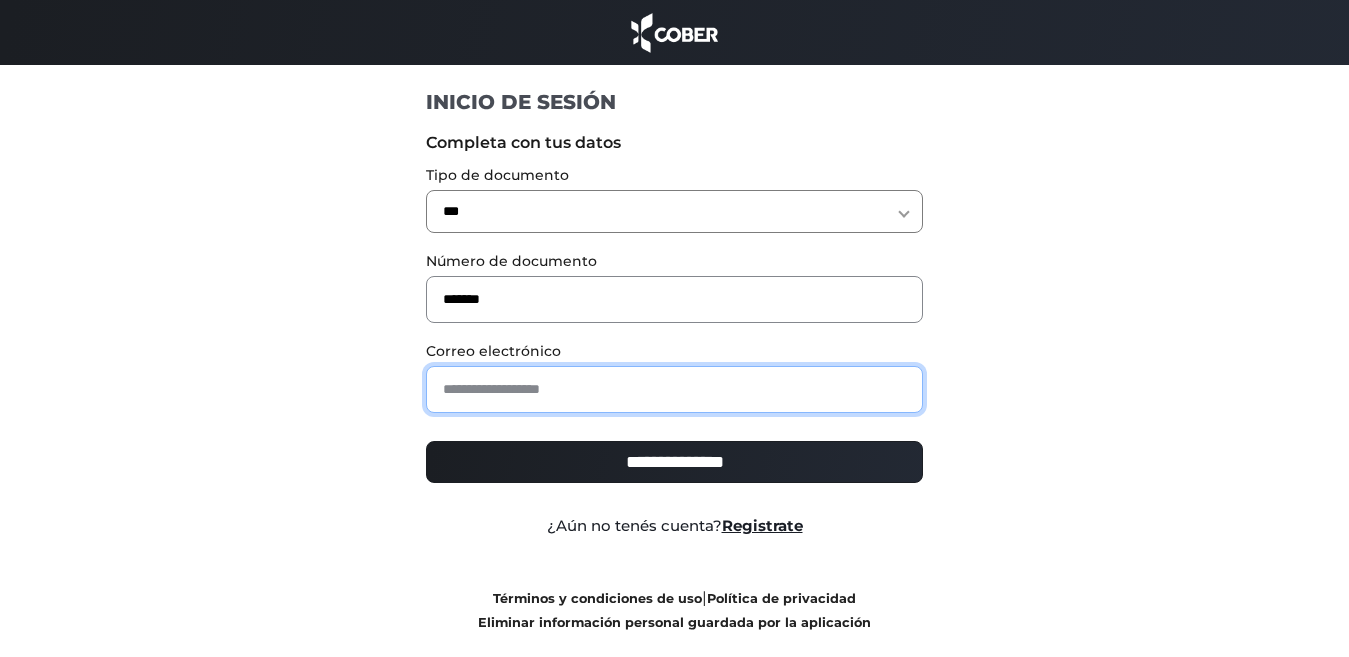 type on "**********" 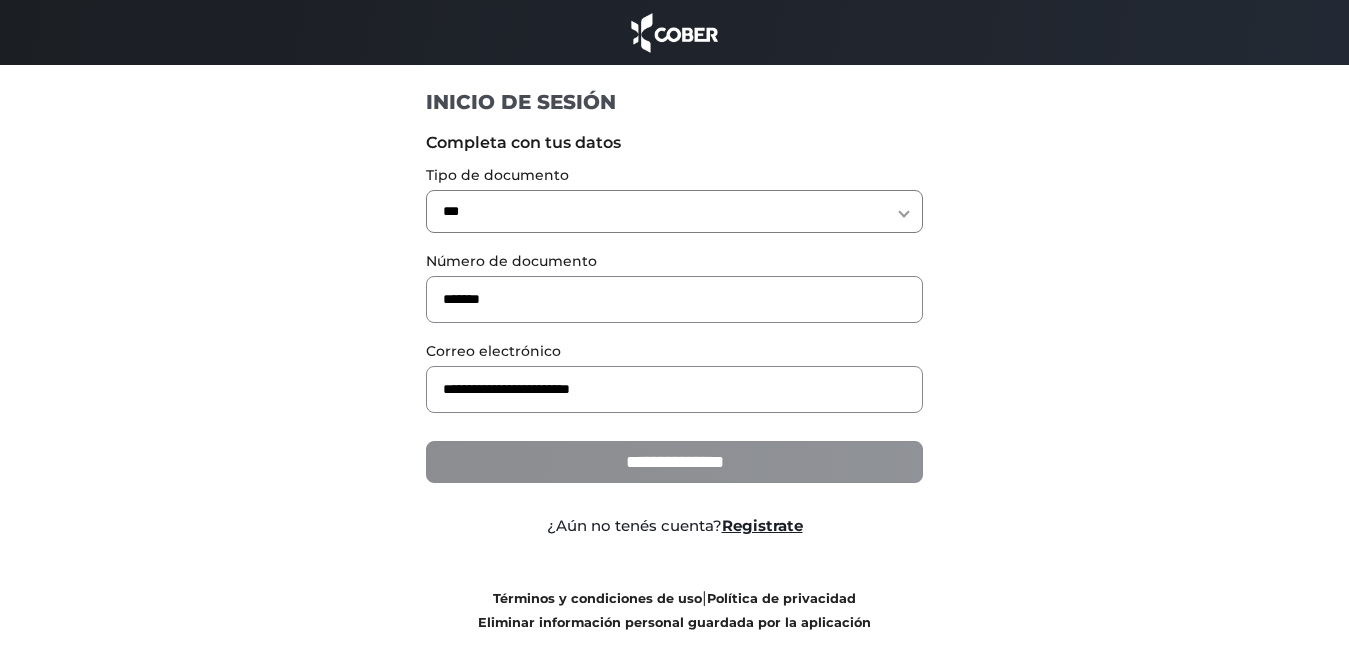 click on "**********" at bounding box center [674, 462] 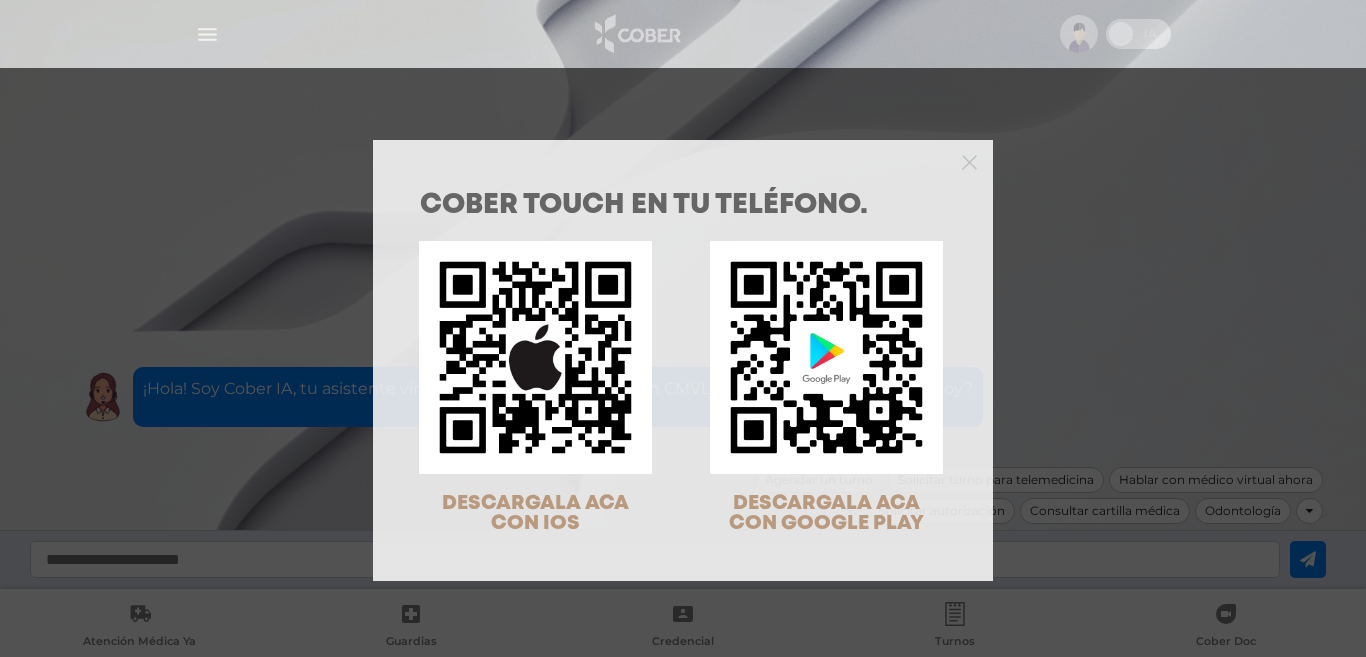 scroll, scrollTop: 0, scrollLeft: 0, axis: both 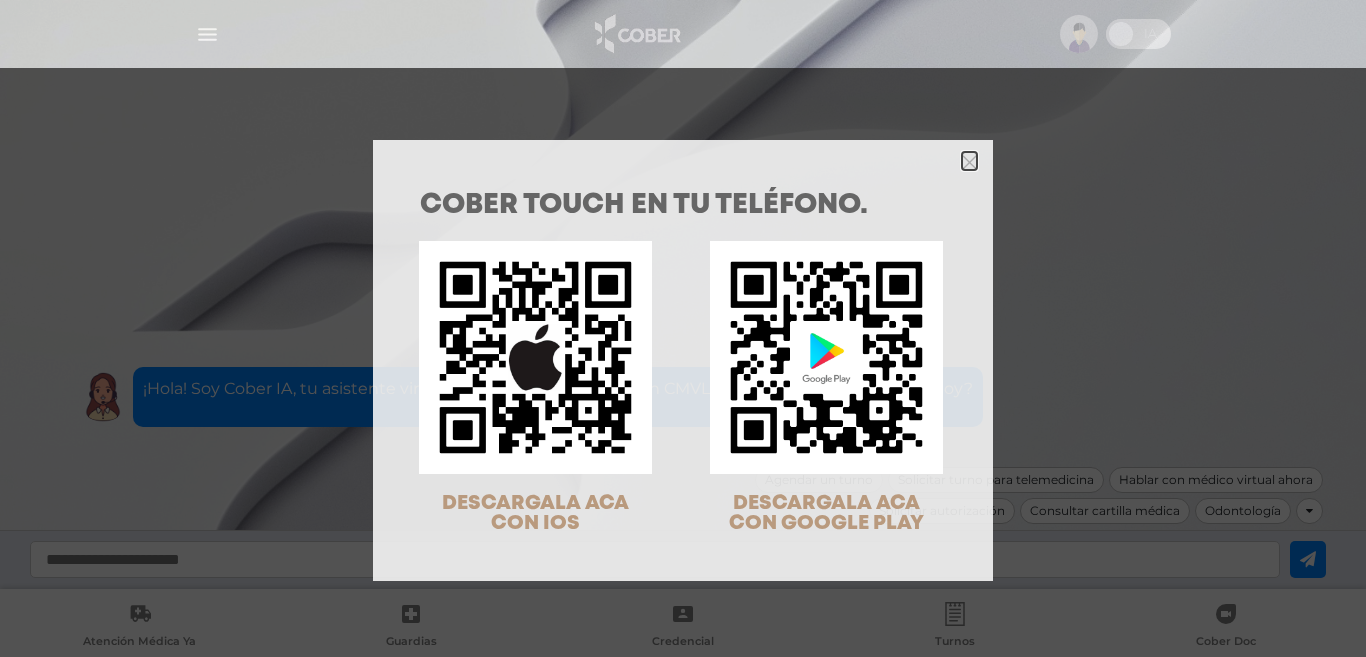 click at bounding box center (969, 162) 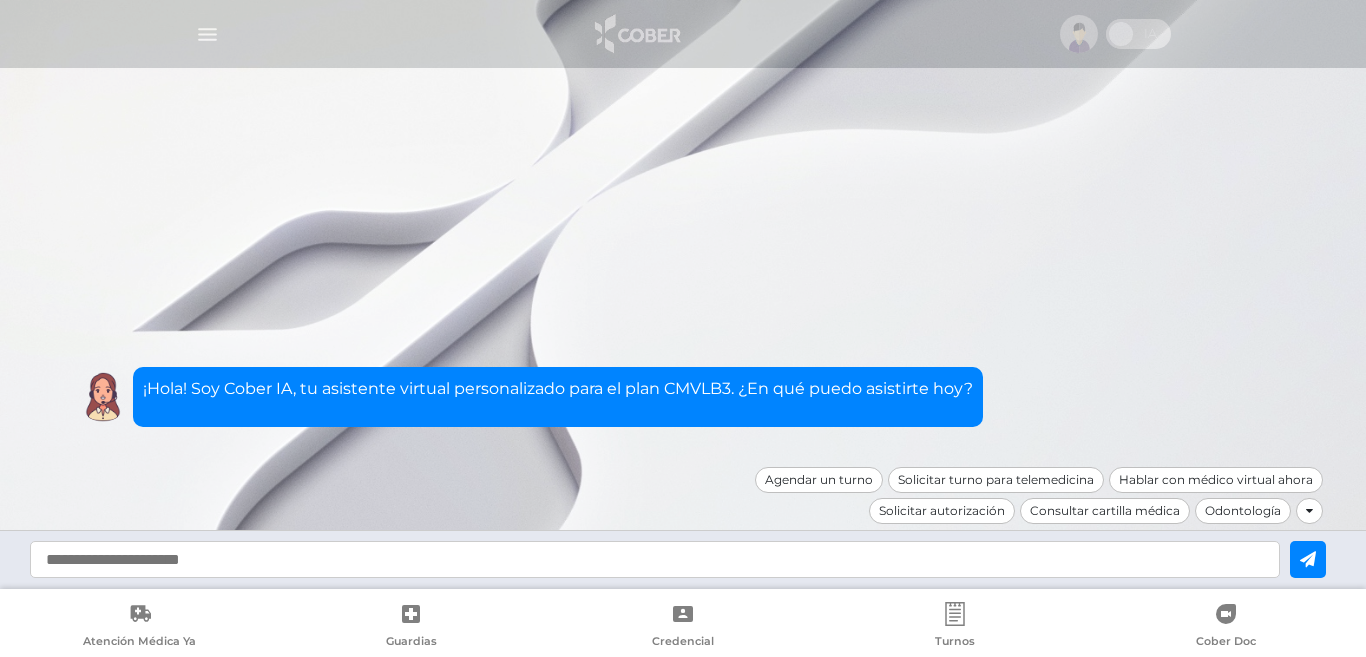 click at bounding box center [1309, 511] 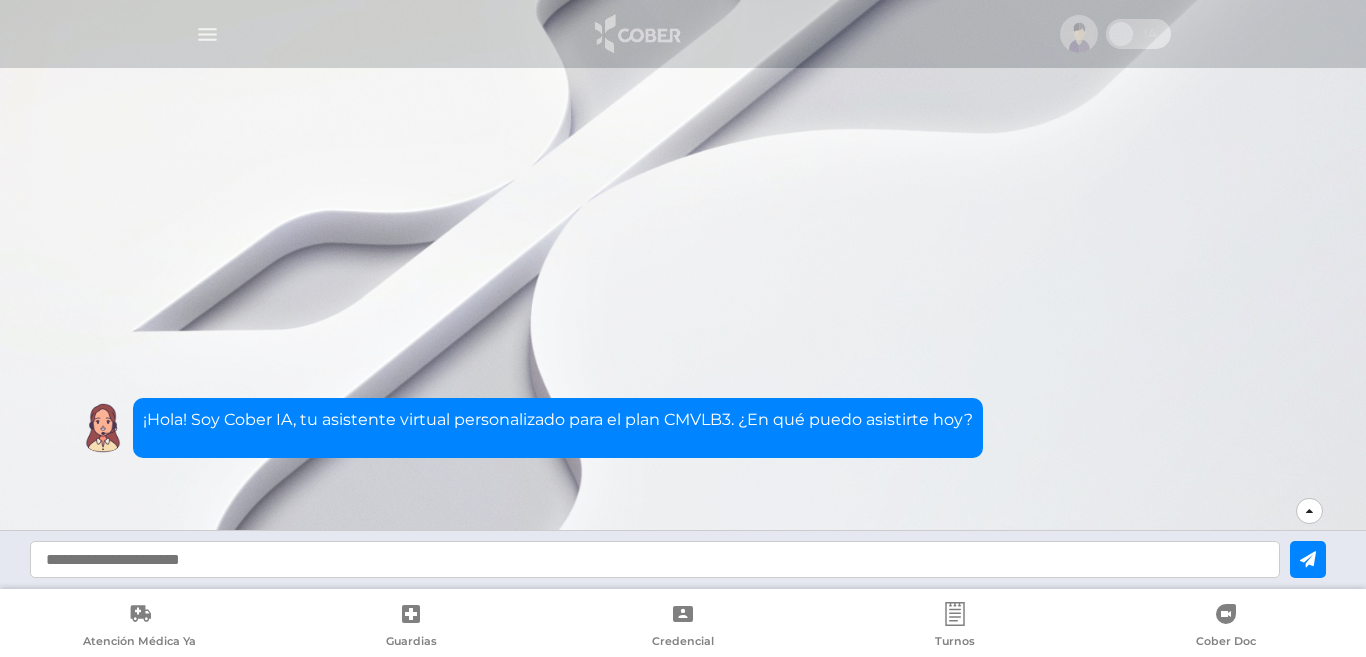click at bounding box center (655, 559) 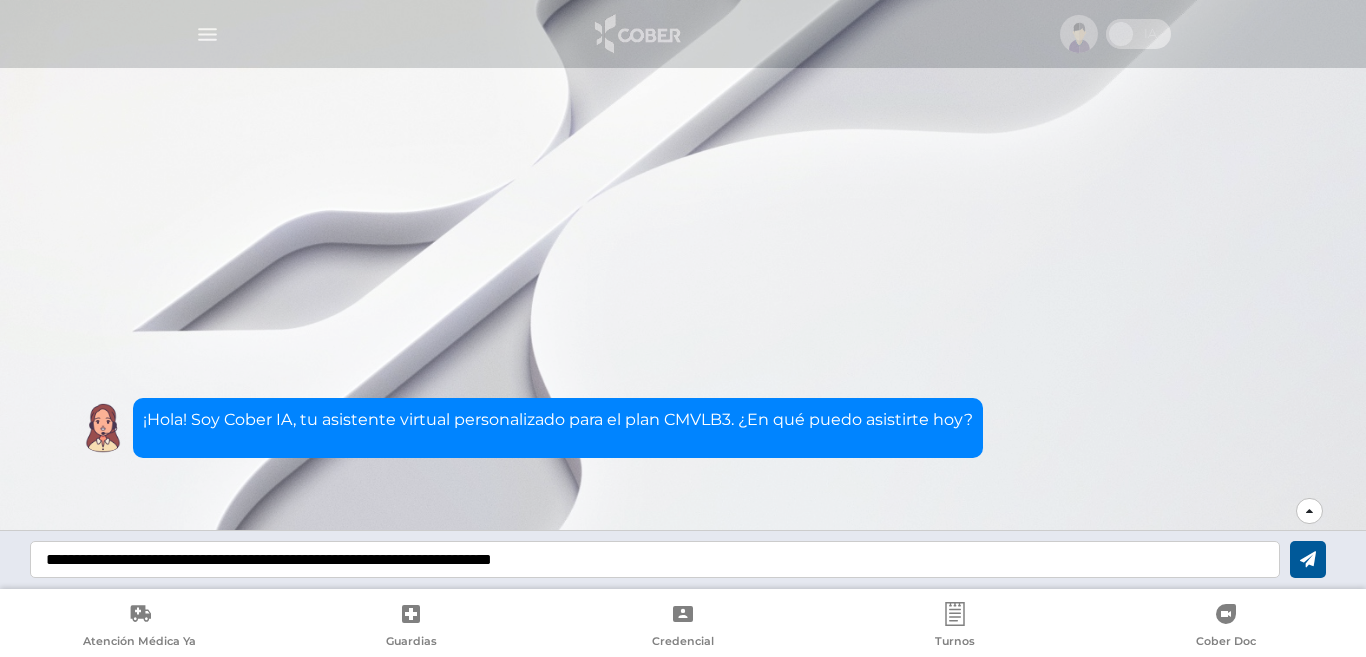 type on "**********" 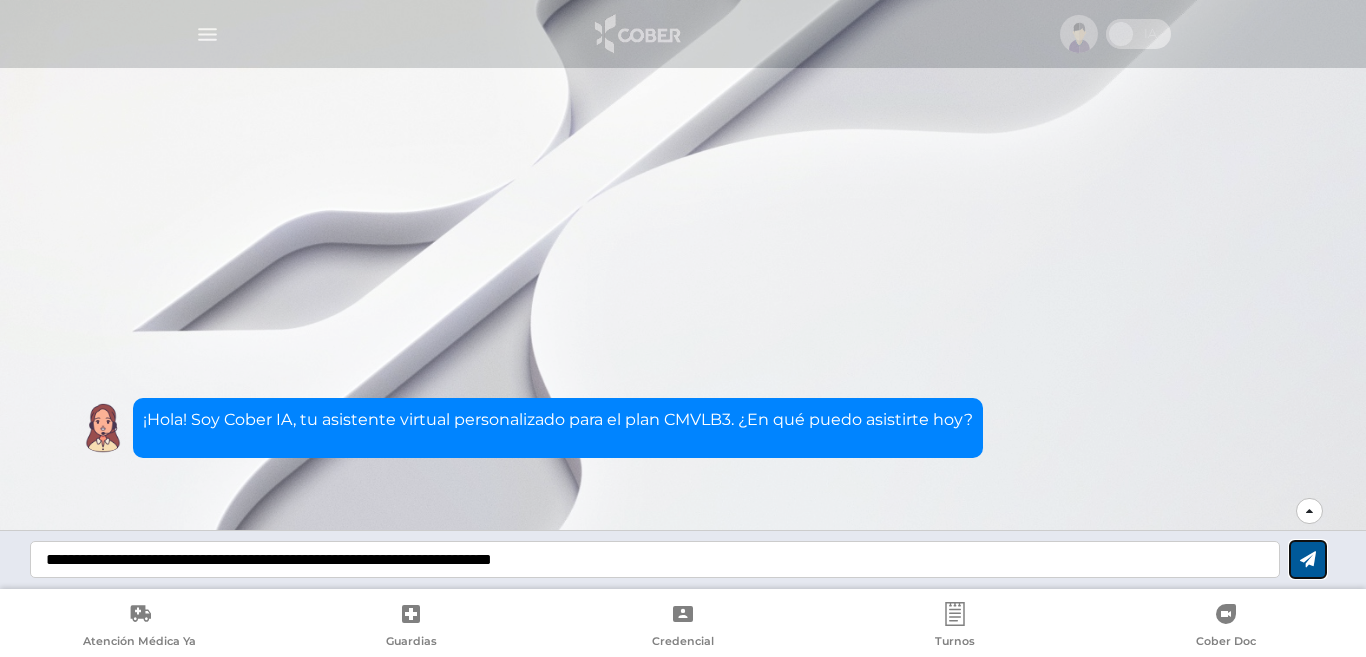click at bounding box center (1308, 559) 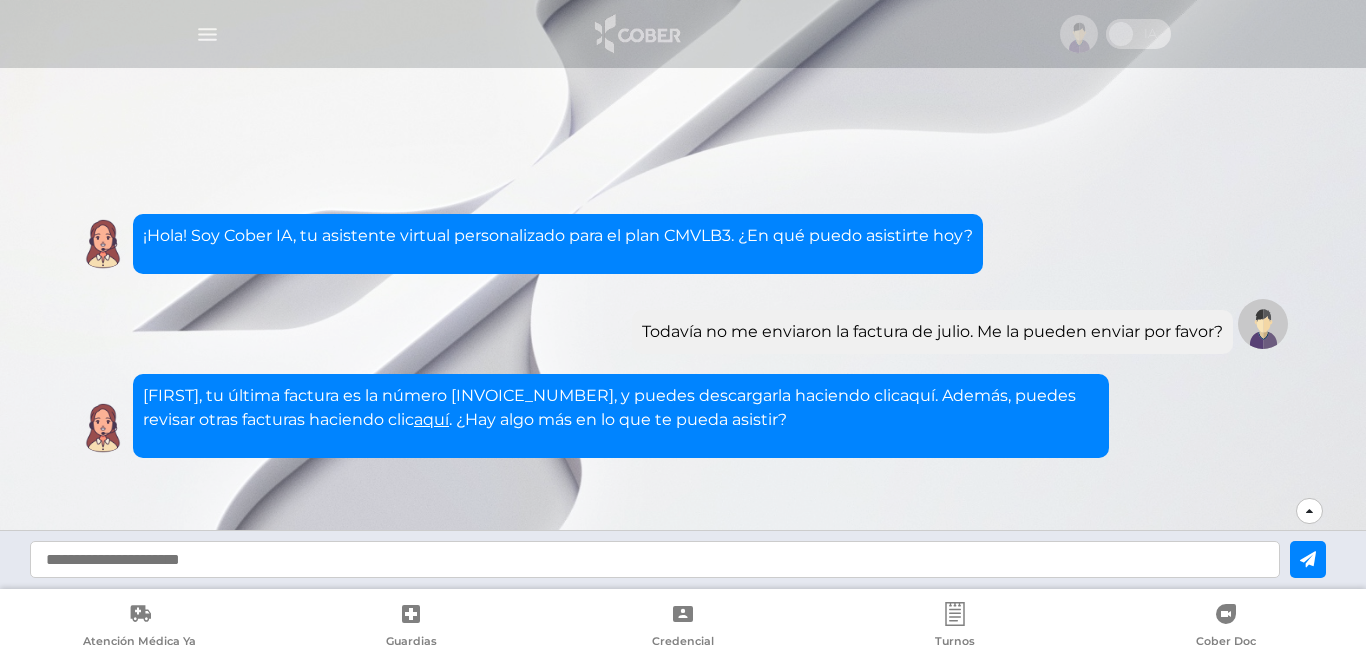 click on "aquí" at bounding box center [917, 395] 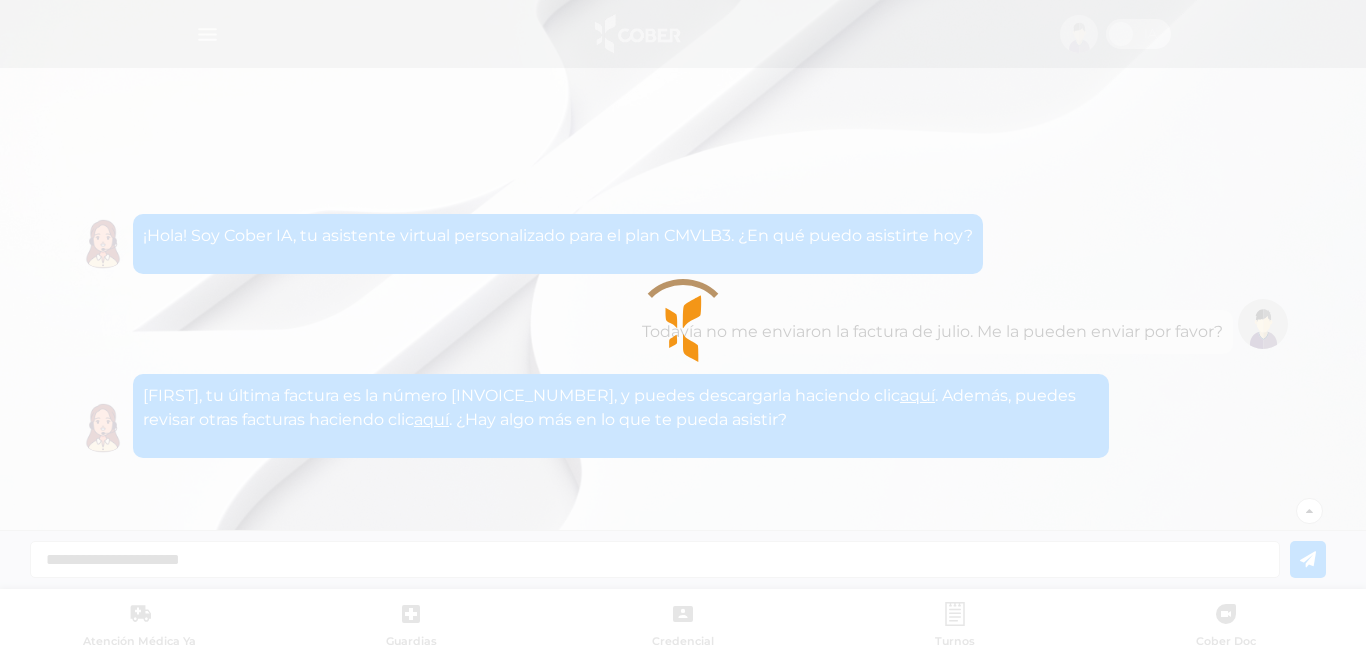 click at bounding box center [683, 328] 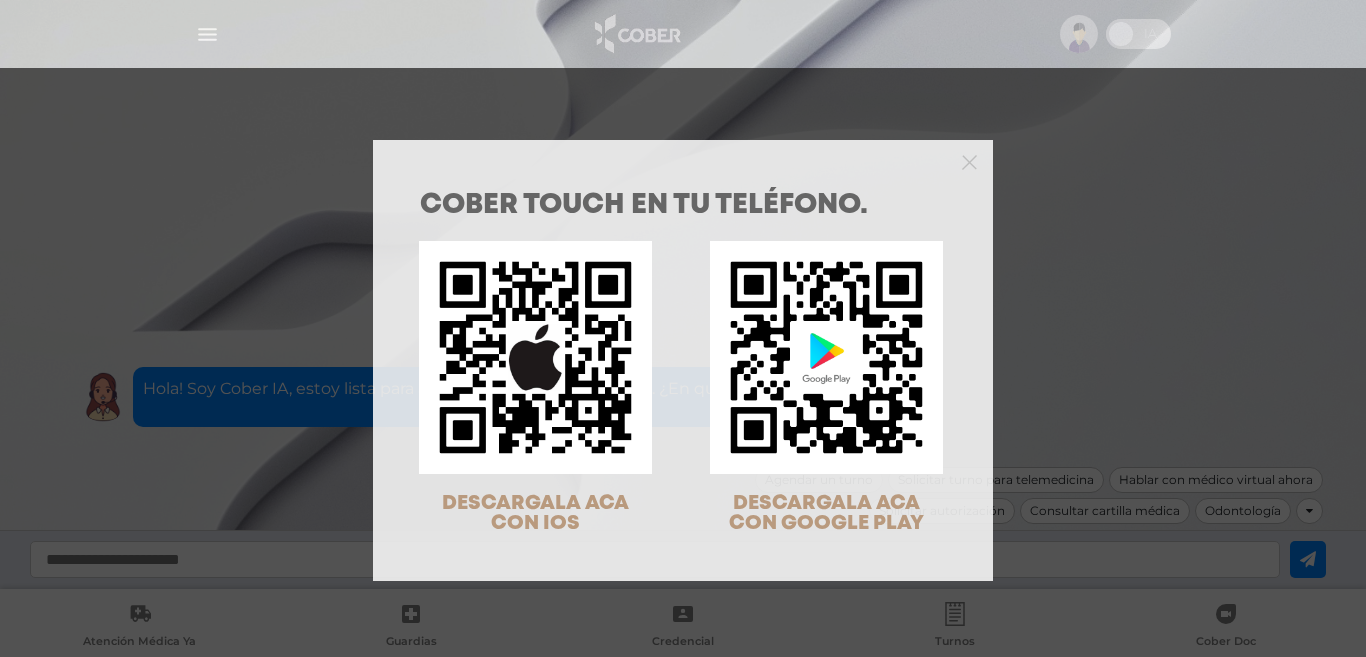 scroll, scrollTop: 0, scrollLeft: 0, axis: both 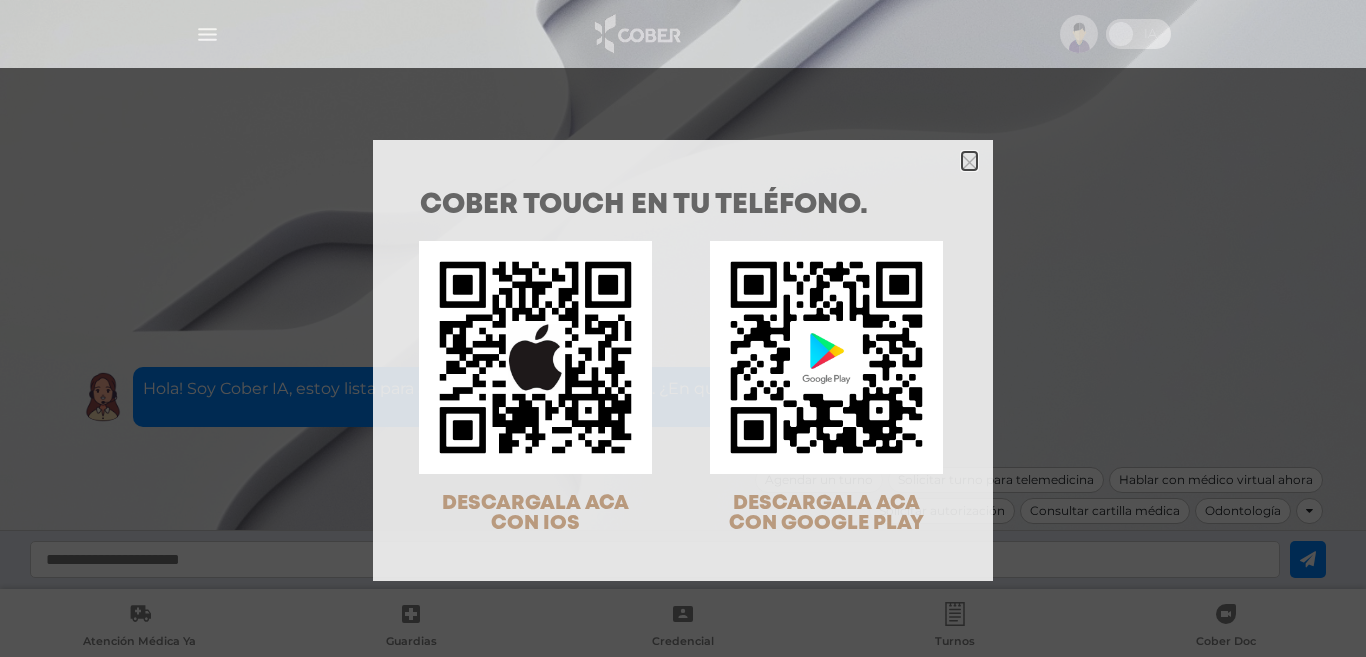 click at bounding box center [969, 162] 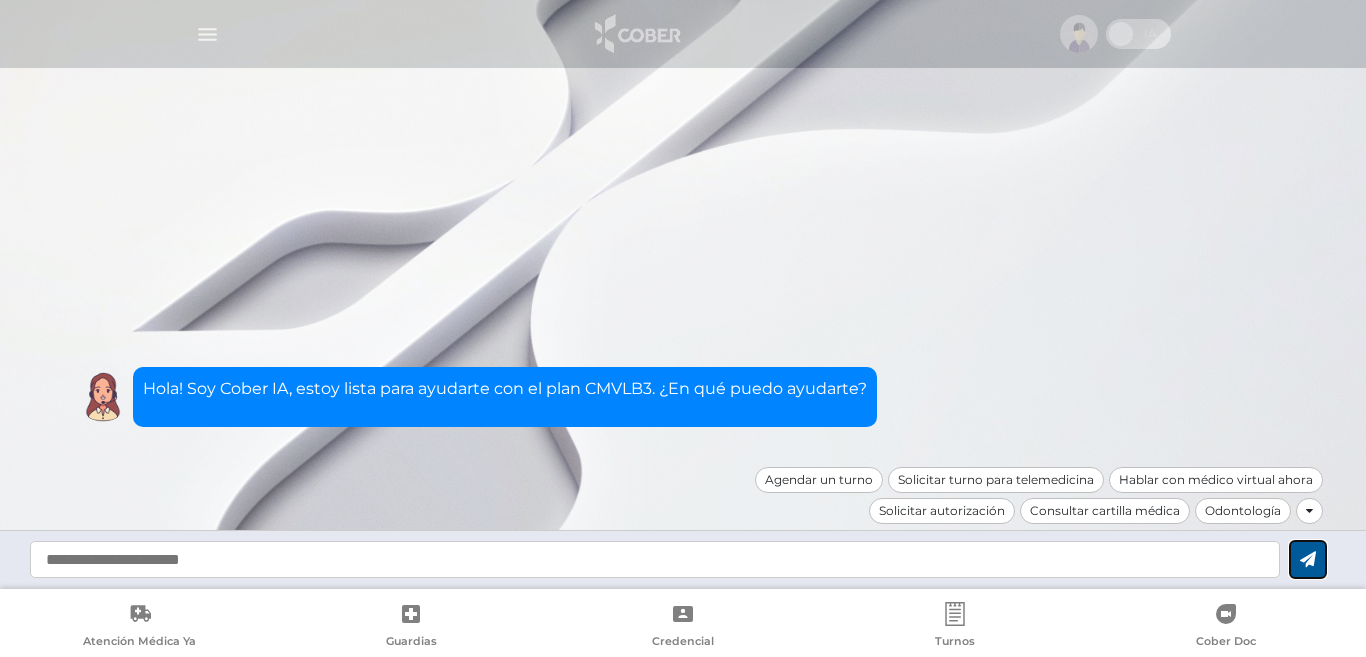 click at bounding box center (1308, 559) 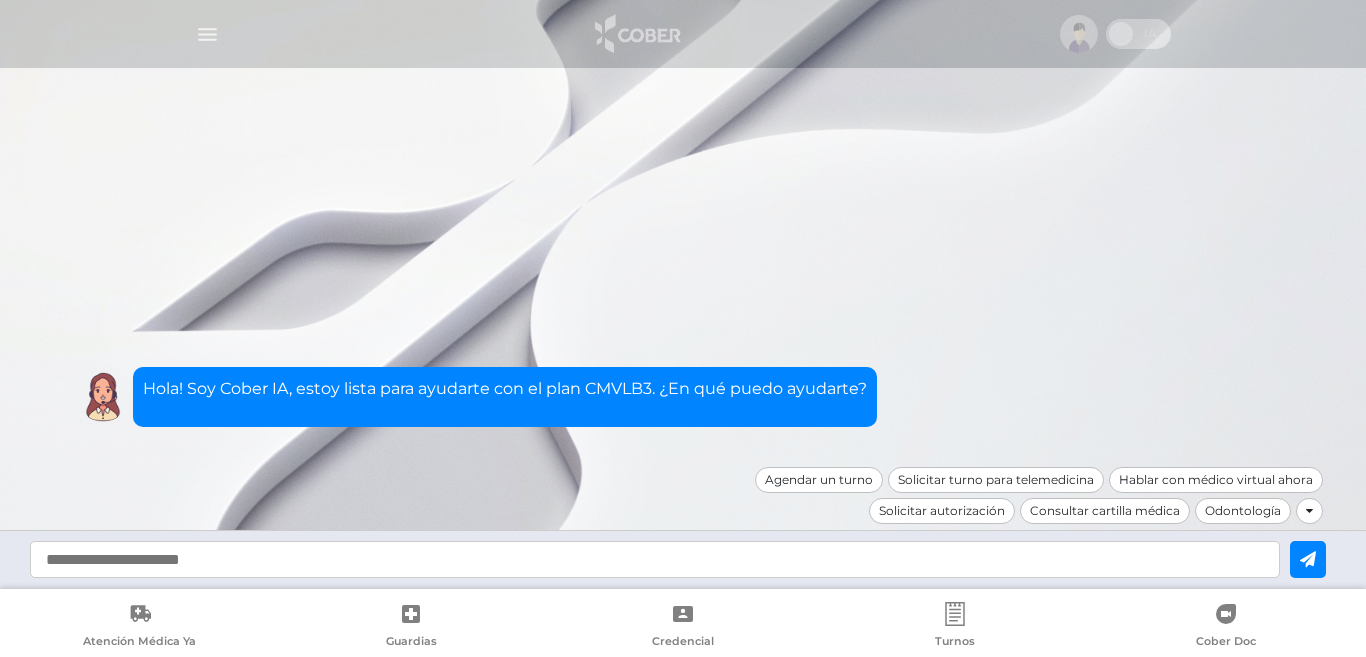 click at bounding box center [655, 559] 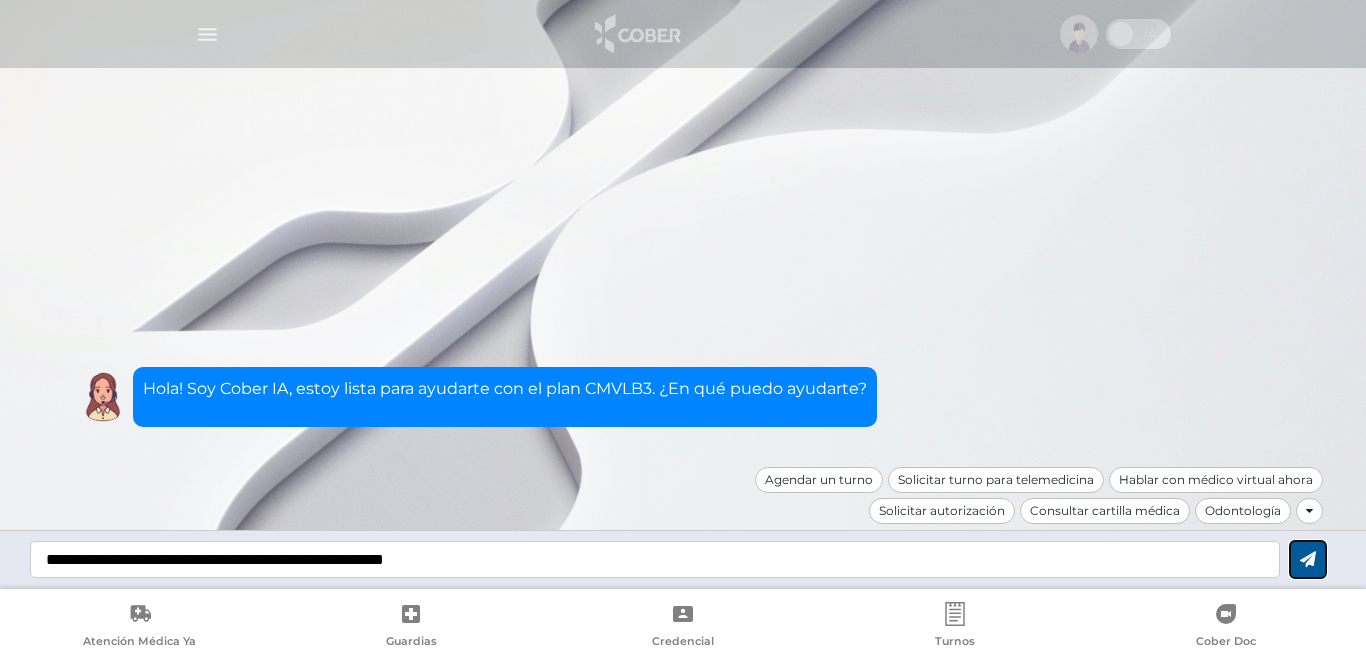 click at bounding box center (1308, 559) 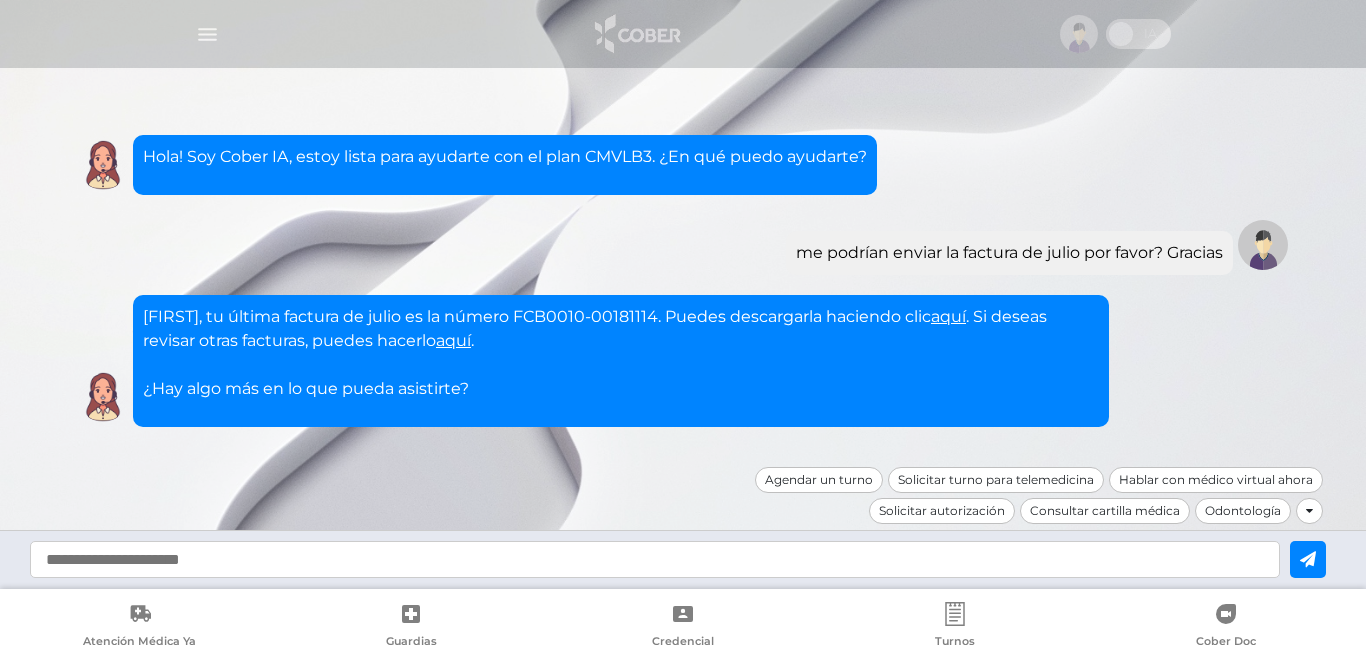 click at bounding box center [655, 559] 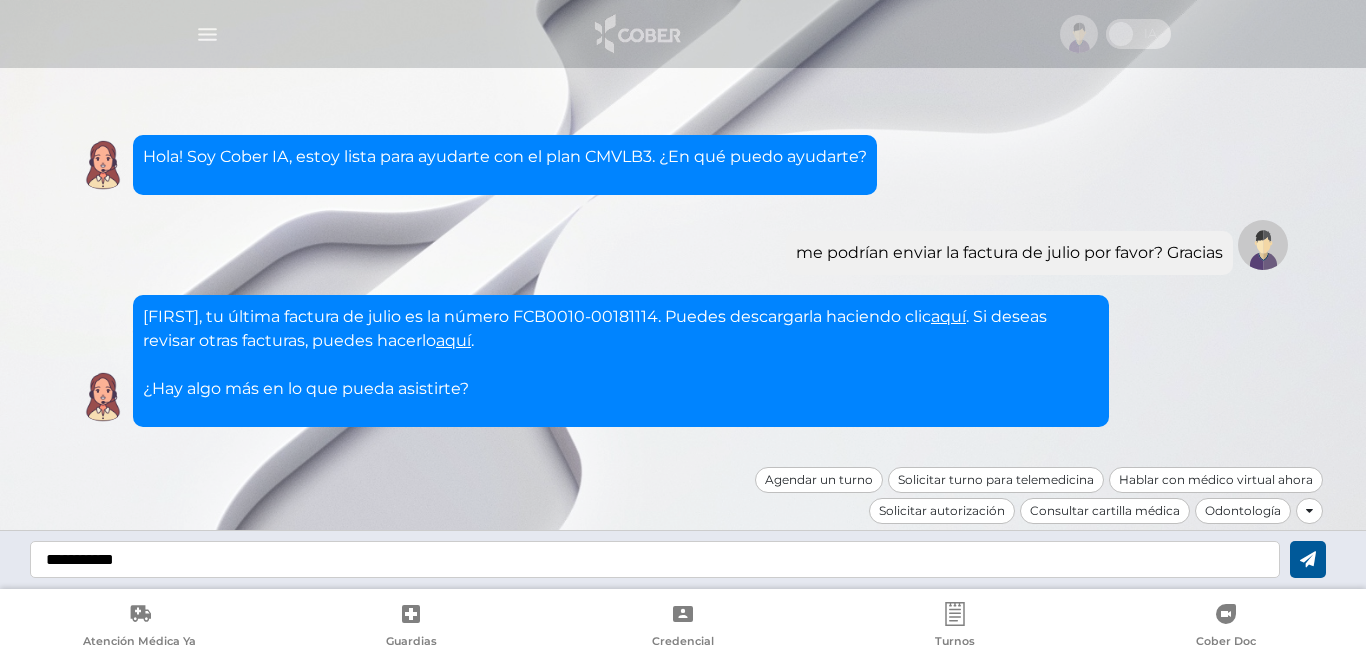 type on "**********" 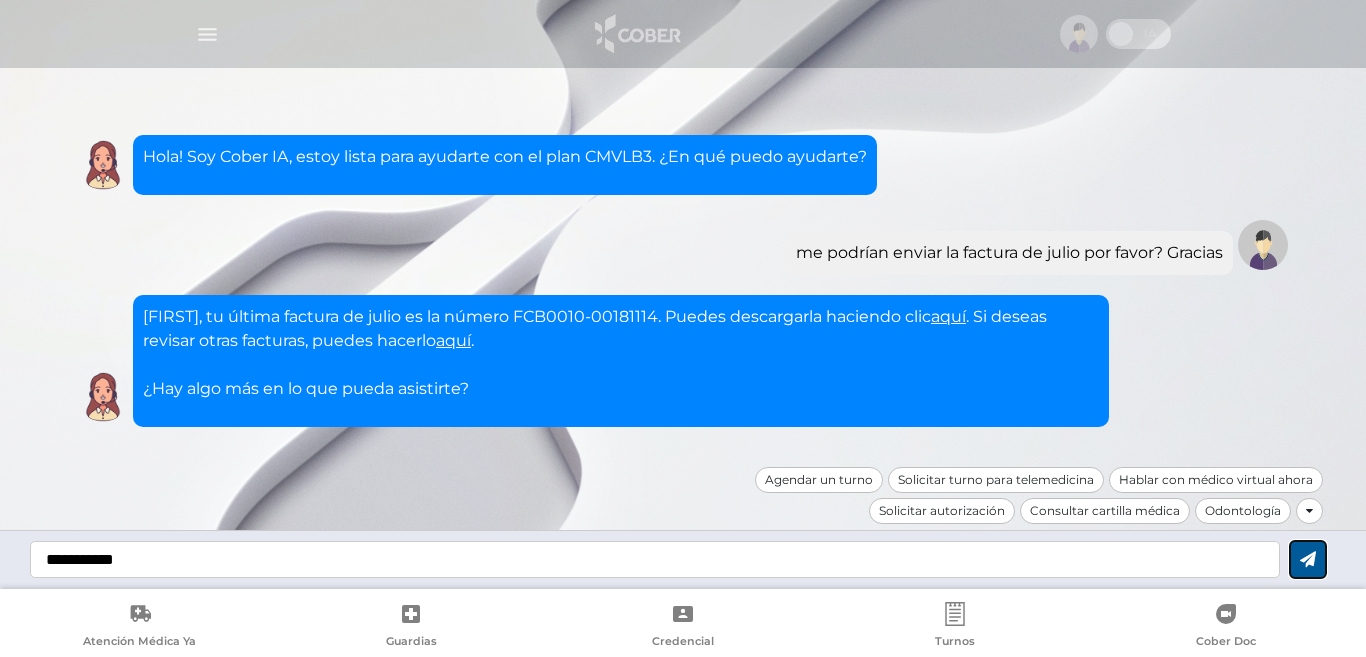 click at bounding box center (1308, 559) 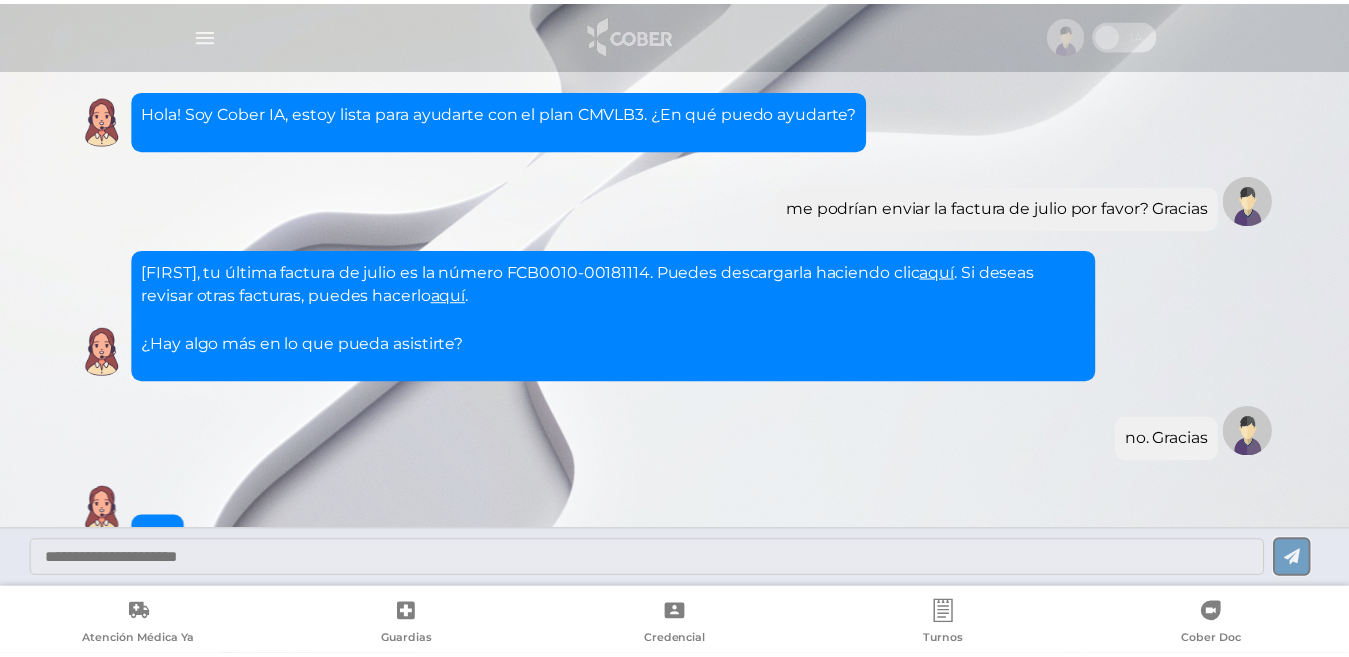 scroll, scrollTop: 115, scrollLeft: 0, axis: vertical 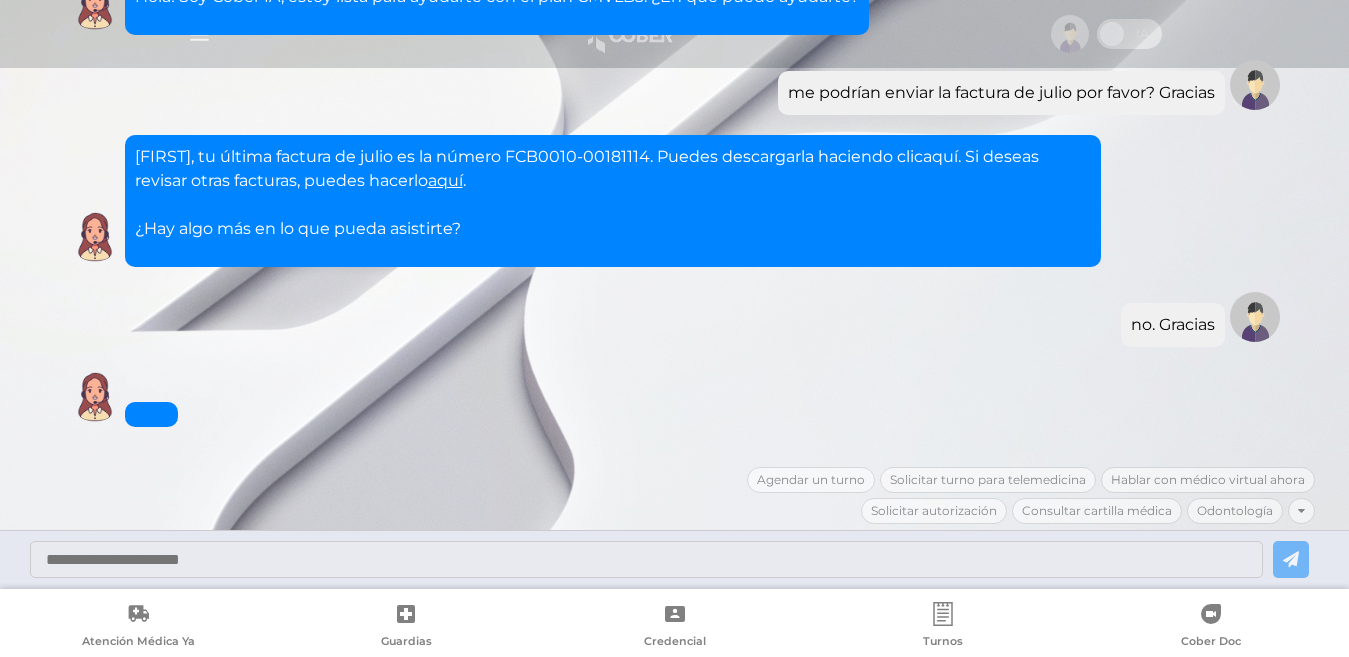 click on "aquí" at bounding box center (940, 156) 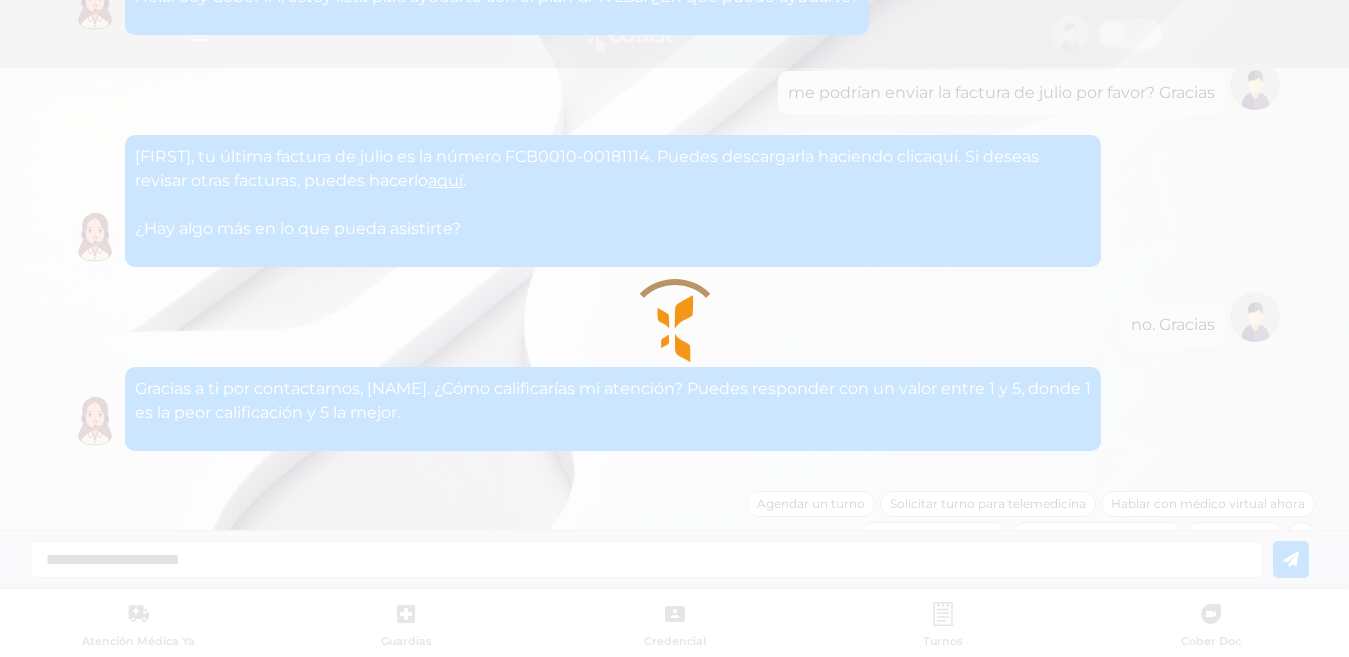 scroll, scrollTop: 139, scrollLeft: 0, axis: vertical 